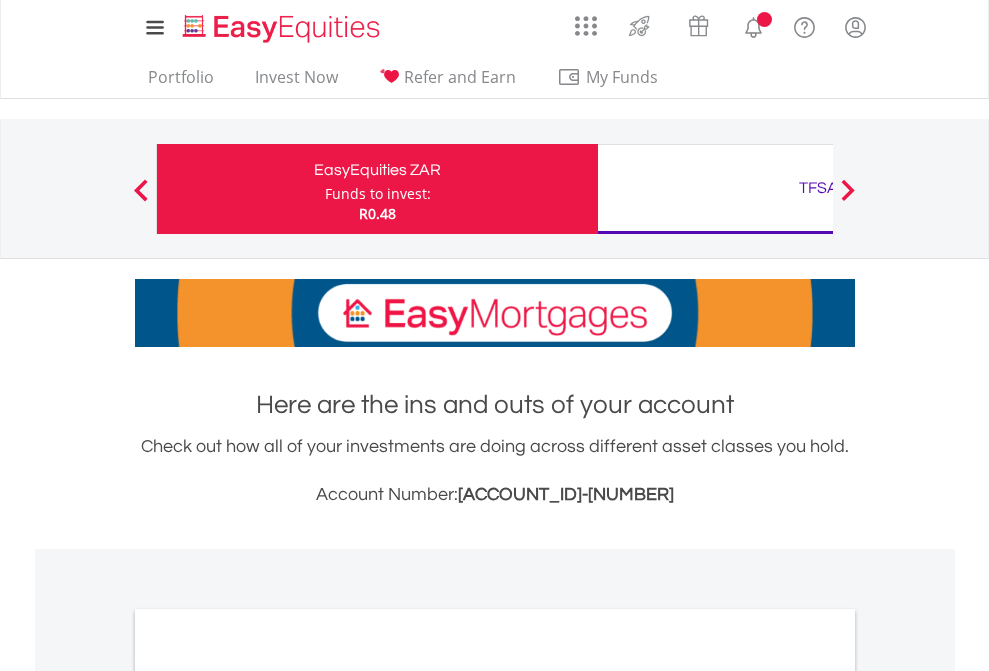 scroll, scrollTop: 0, scrollLeft: 0, axis: both 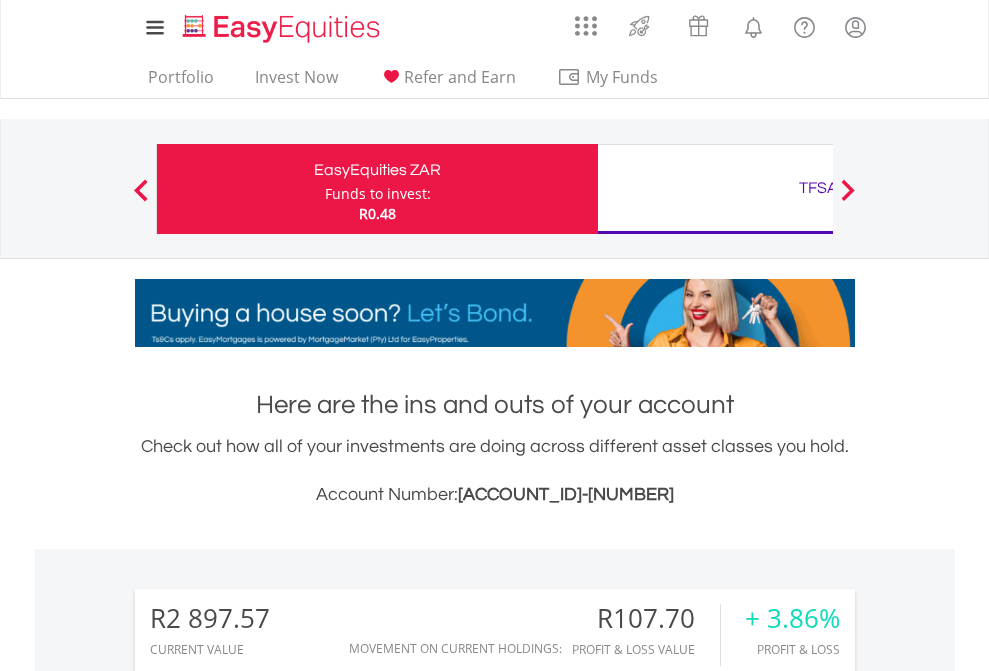 click on "Funds to invest:" at bounding box center (378, 194) 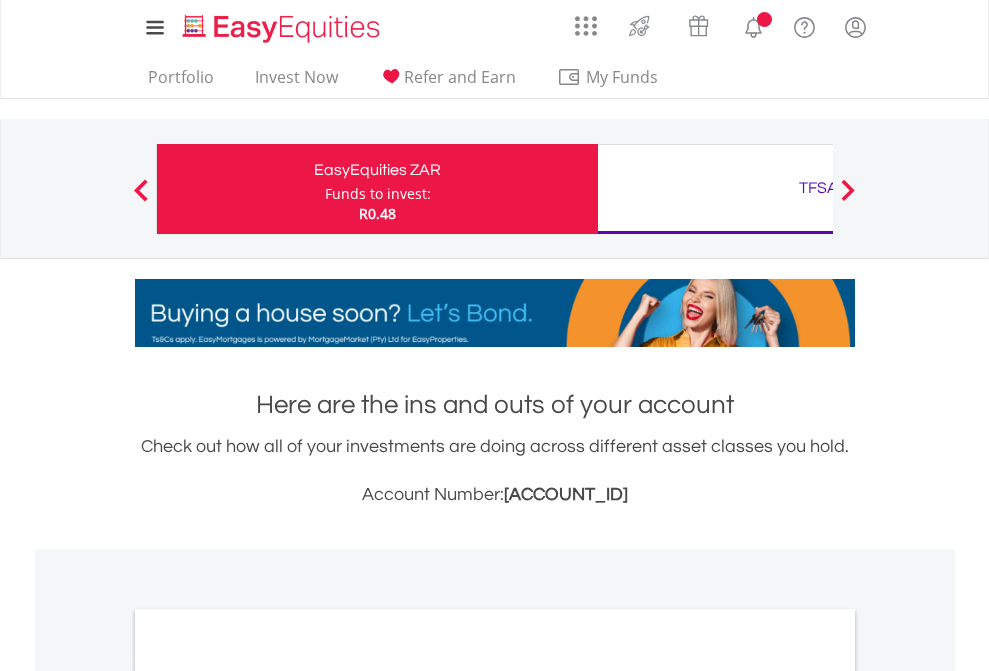 scroll, scrollTop: 0, scrollLeft: 0, axis: both 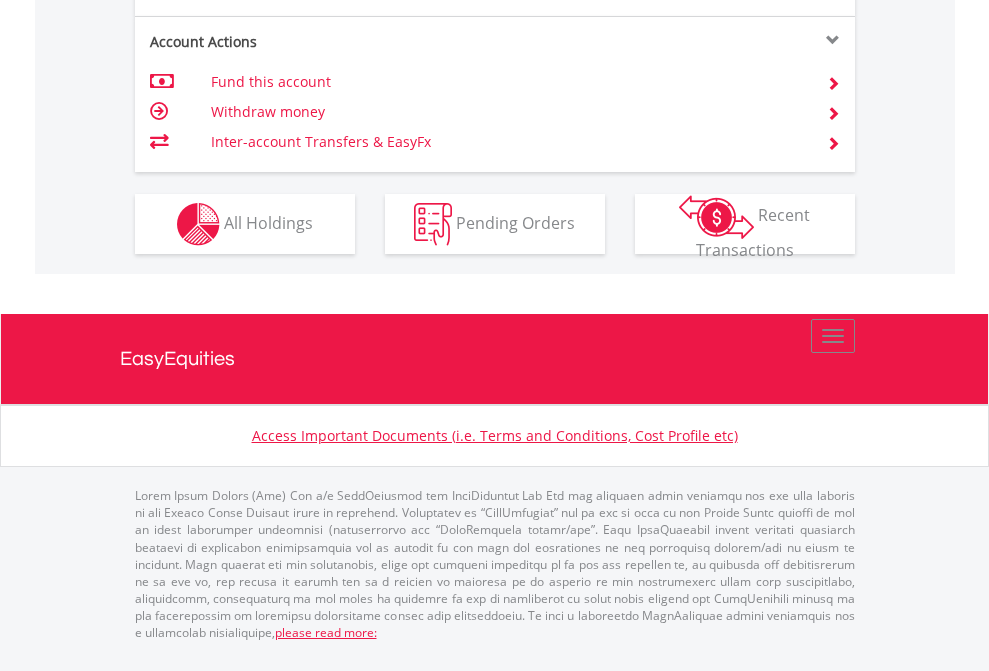 click on "Investment types" at bounding box center [706, -337] 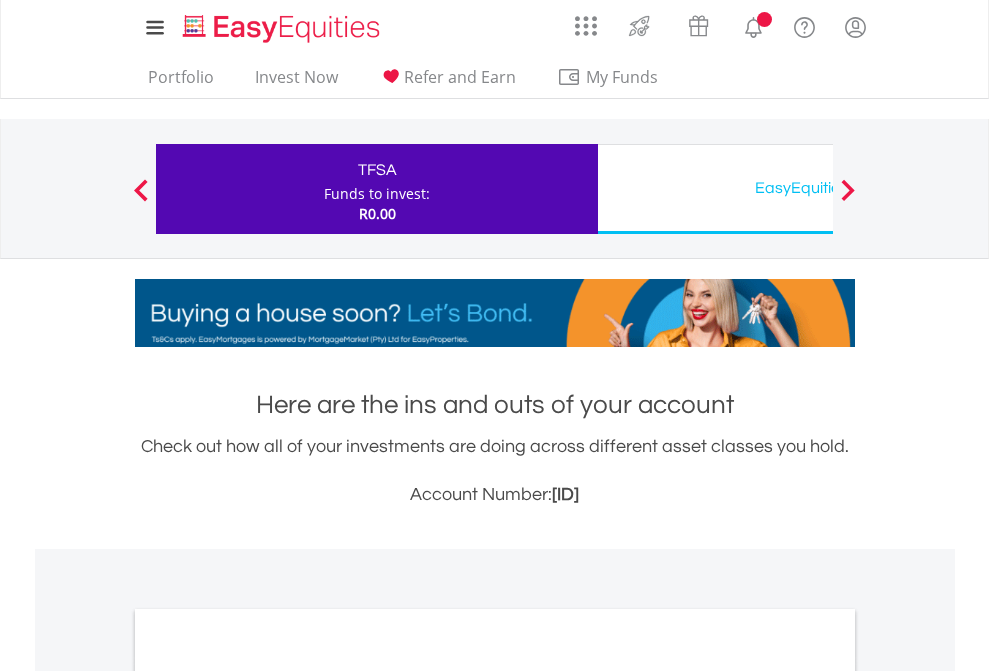 scroll, scrollTop: 0, scrollLeft: 0, axis: both 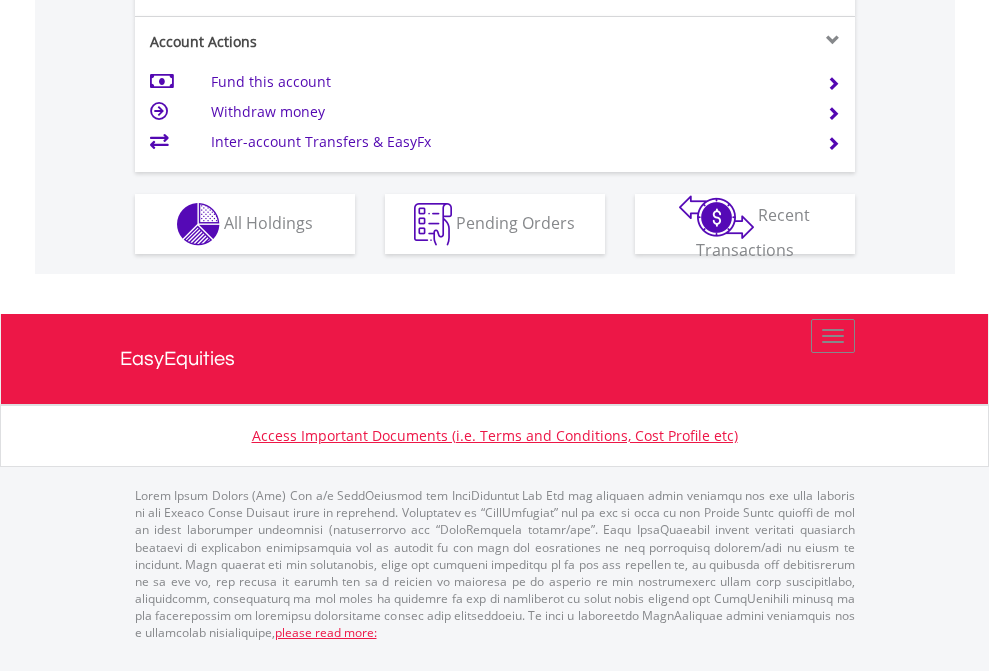 click on "Investment types" at bounding box center (706, -337) 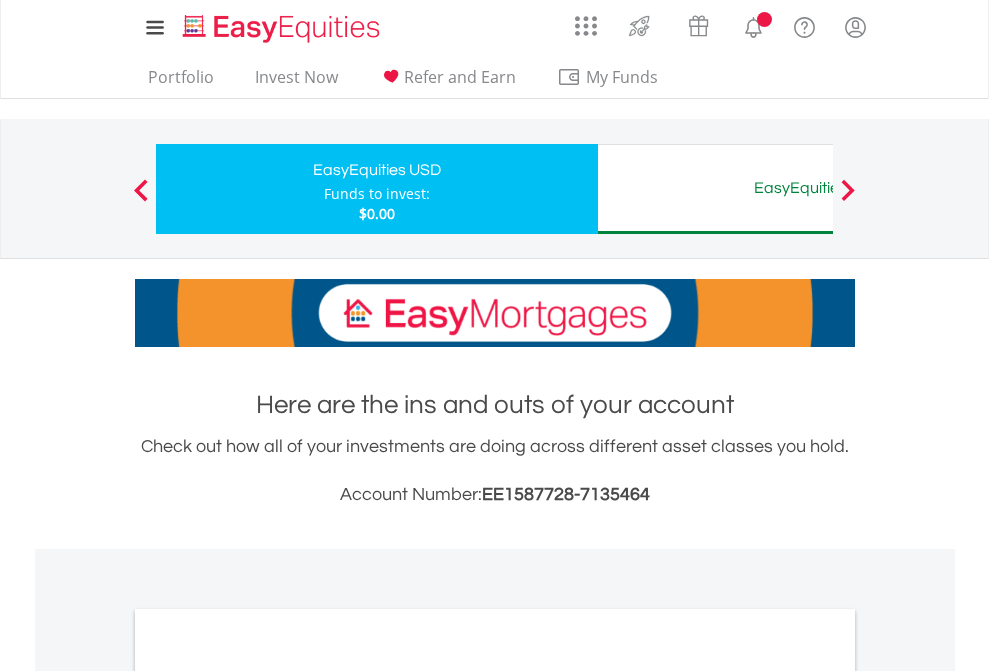scroll, scrollTop: 0, scrollLeft: 0, axis: both 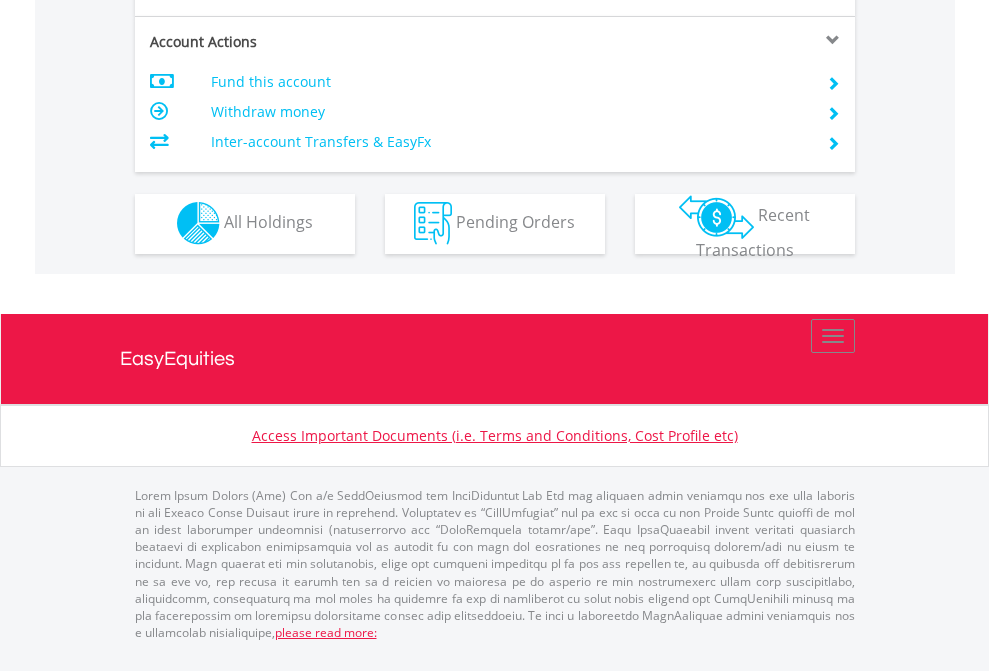 click on "Investment types" at bounding box center (706, -353) 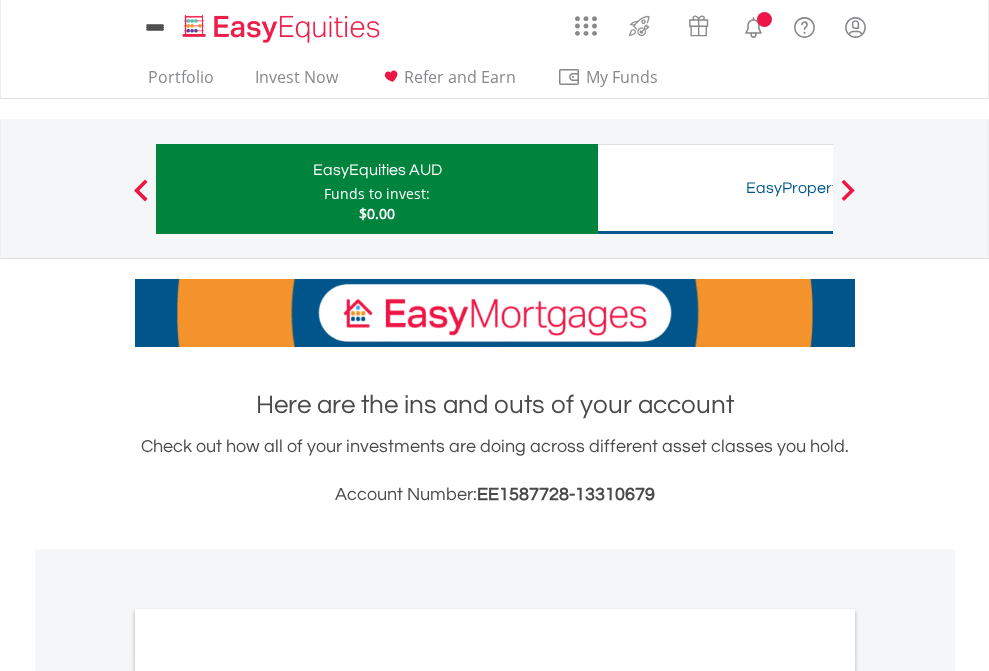 scroll, scrollTop: 0, scrollLeft: 0, axis: both 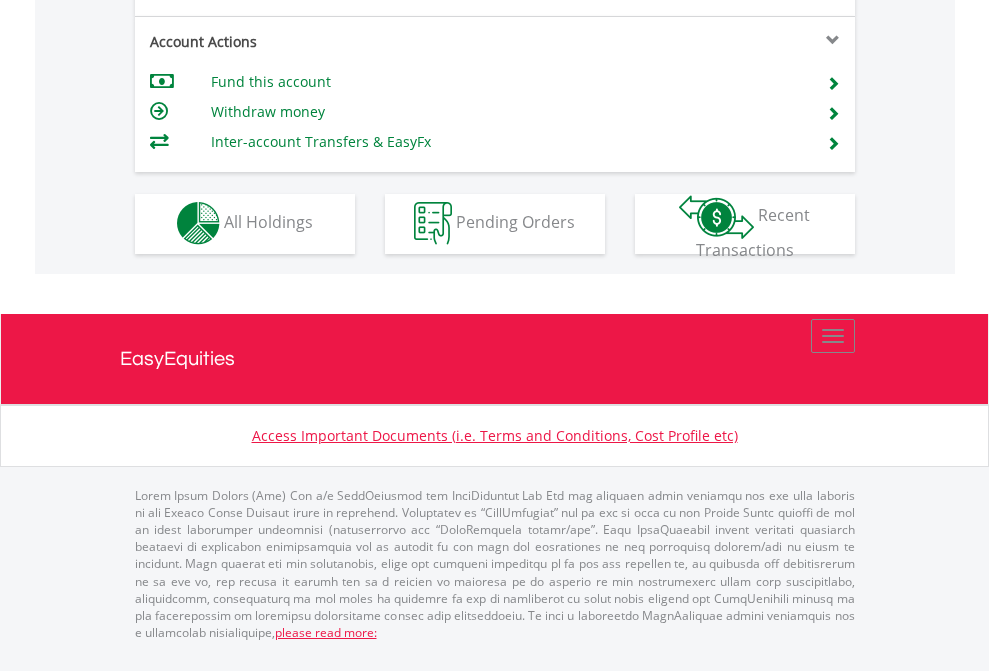 click on "Investment types" at bounding box center (706, -353) 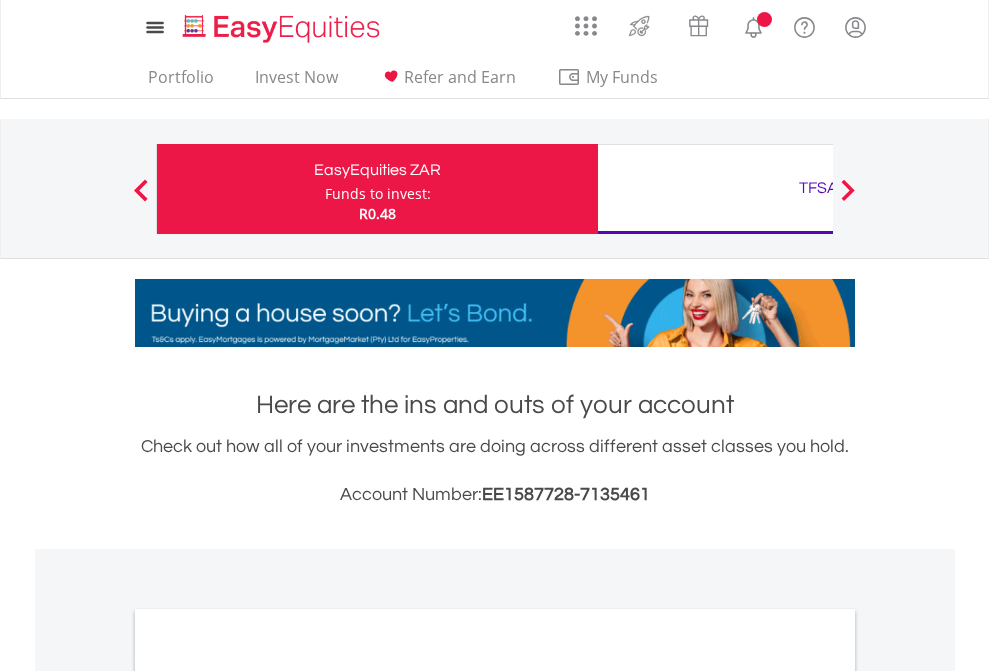 scroll, scrollTop: 0, scrollLeft: 0, axis: both 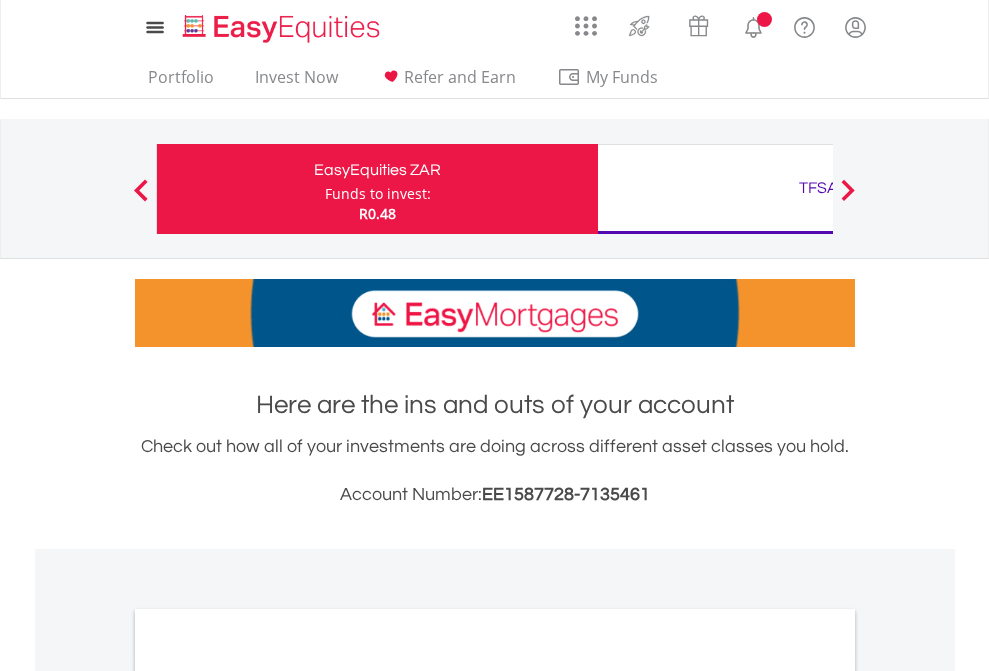 click on "All Holdings" at bounding box center [268, 1096] 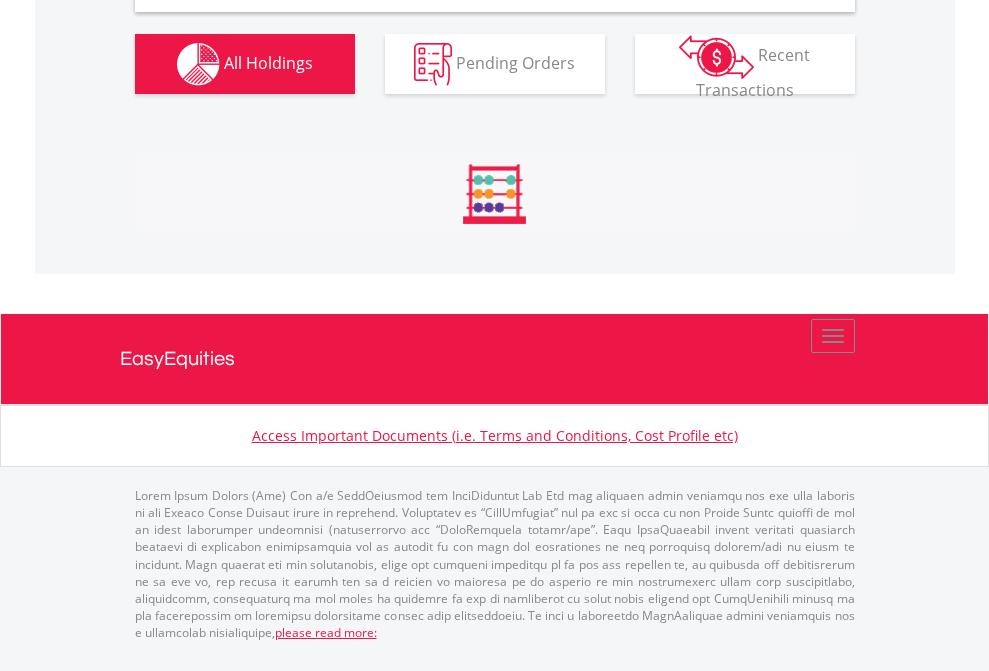 scroll, scrollTop: 1933, scrollLeft: 0, axis: vertical 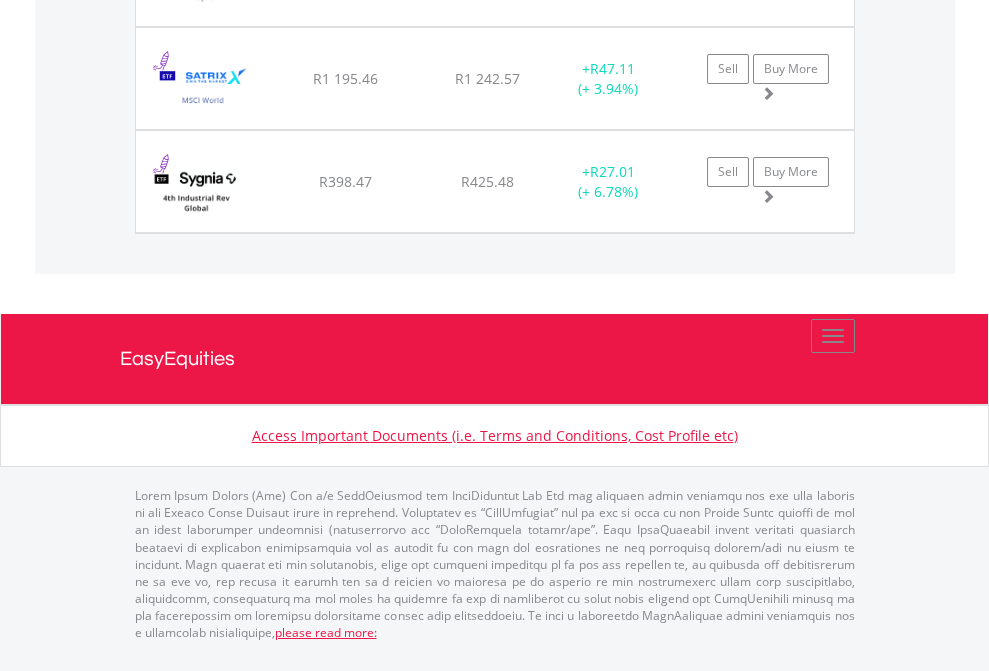 click on "TFSA" at bounding box center [818, -1174] 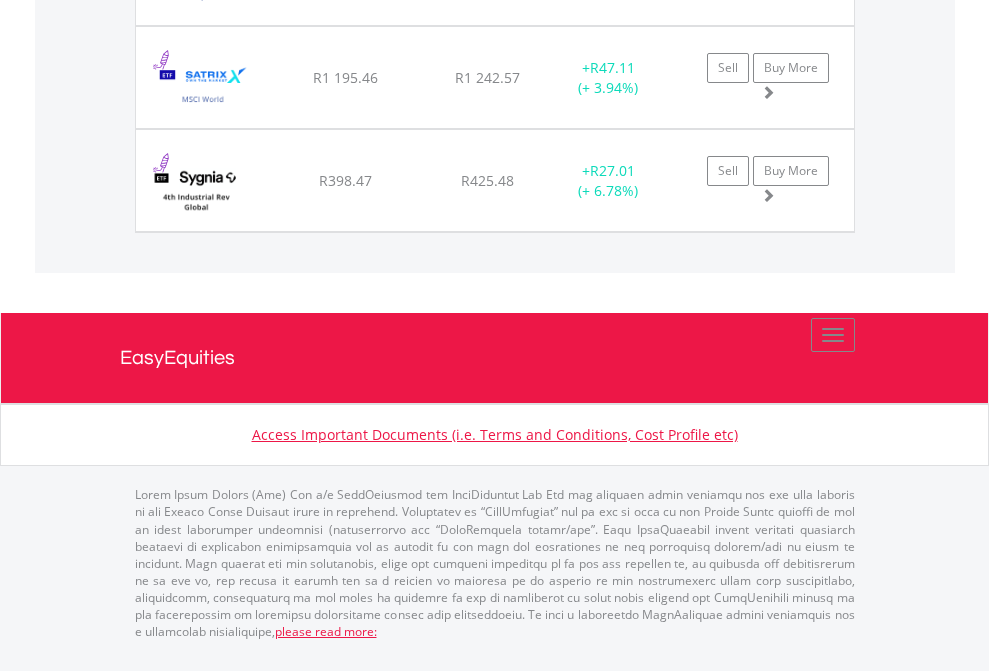 scroll, scrollTop: 144, scrollLeft: 0, axis: vertical 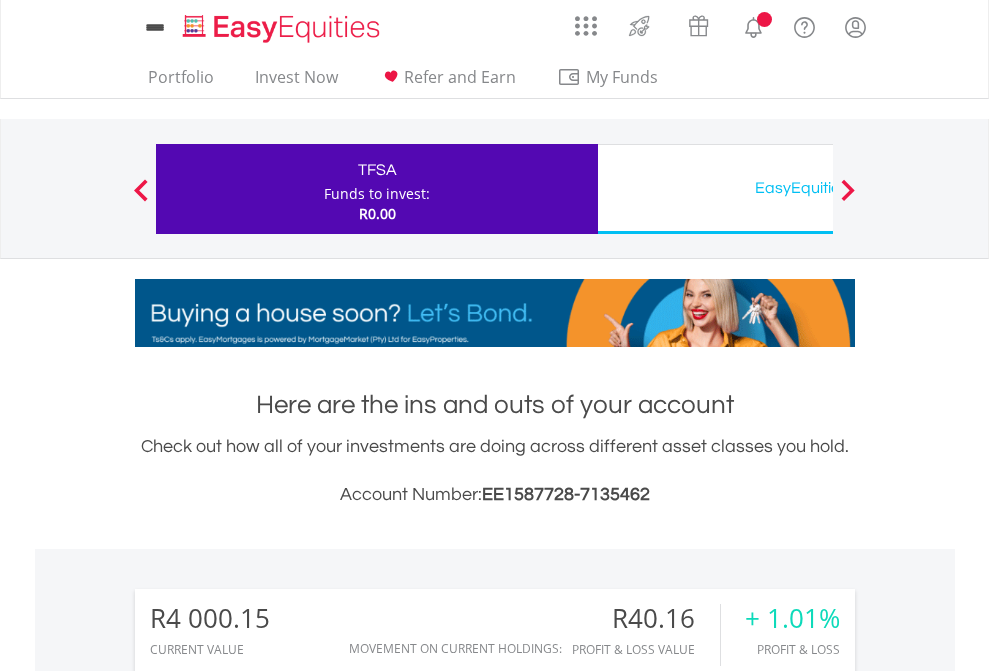 click on "All Holdings" at bounding box center [268, 1466] 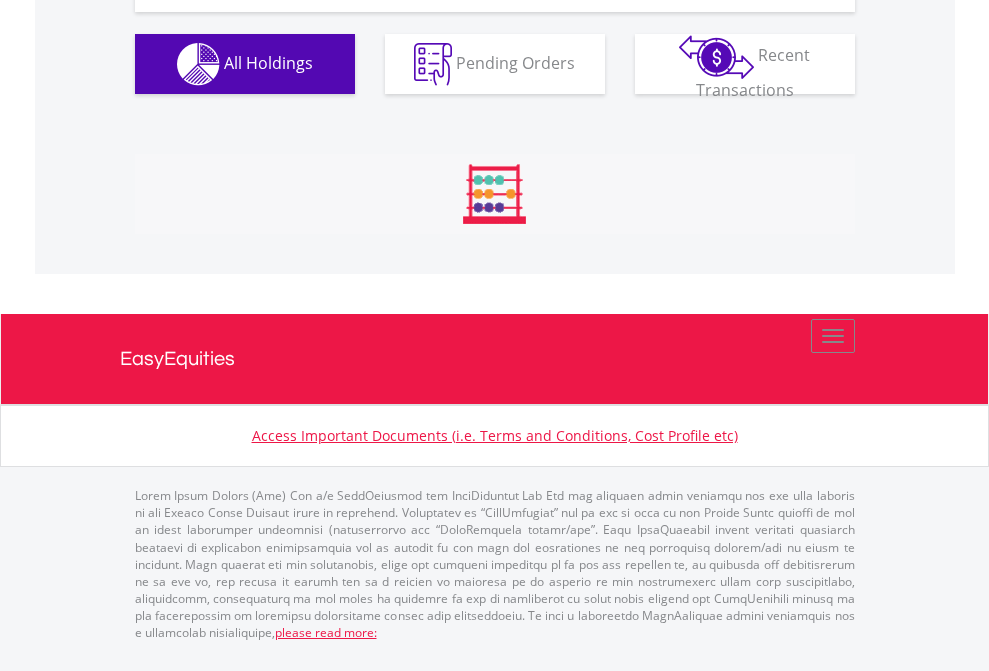 scroll, scrollTop: 2224, scrollLeft: 0, axis: vertical 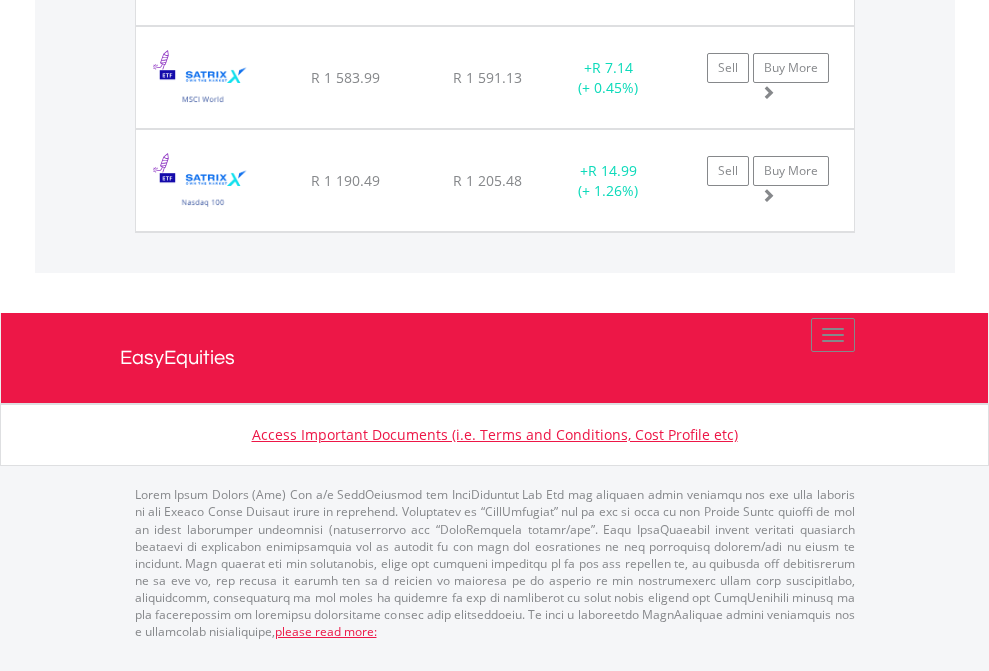 click on "EasyEquities USD" at bounding box center [818, -1545] 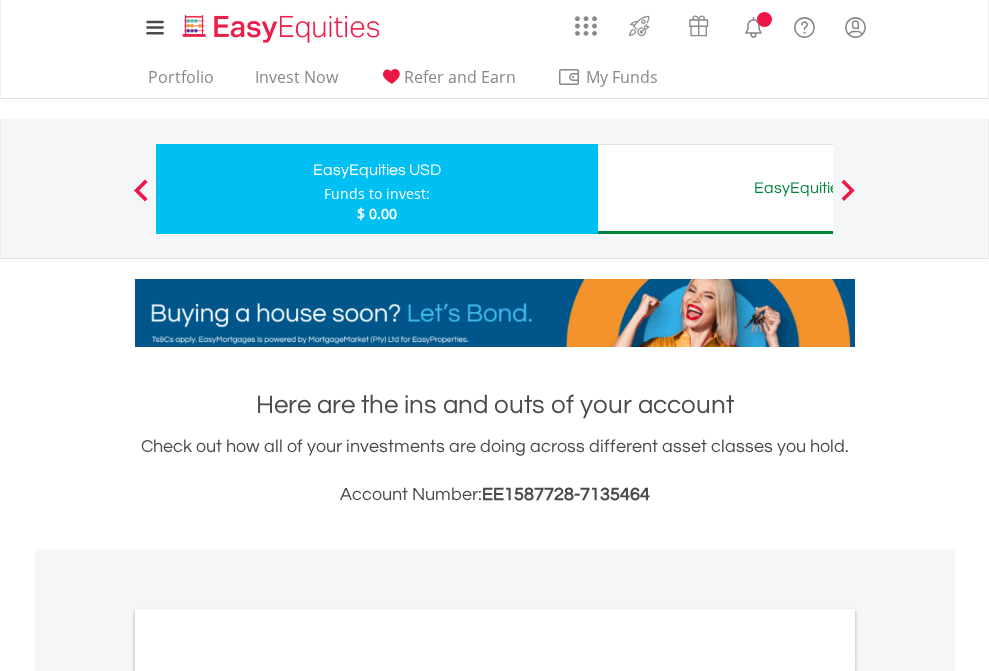 scroll, scrollTop: 1202, scrollLeft: 0, axis: vertical 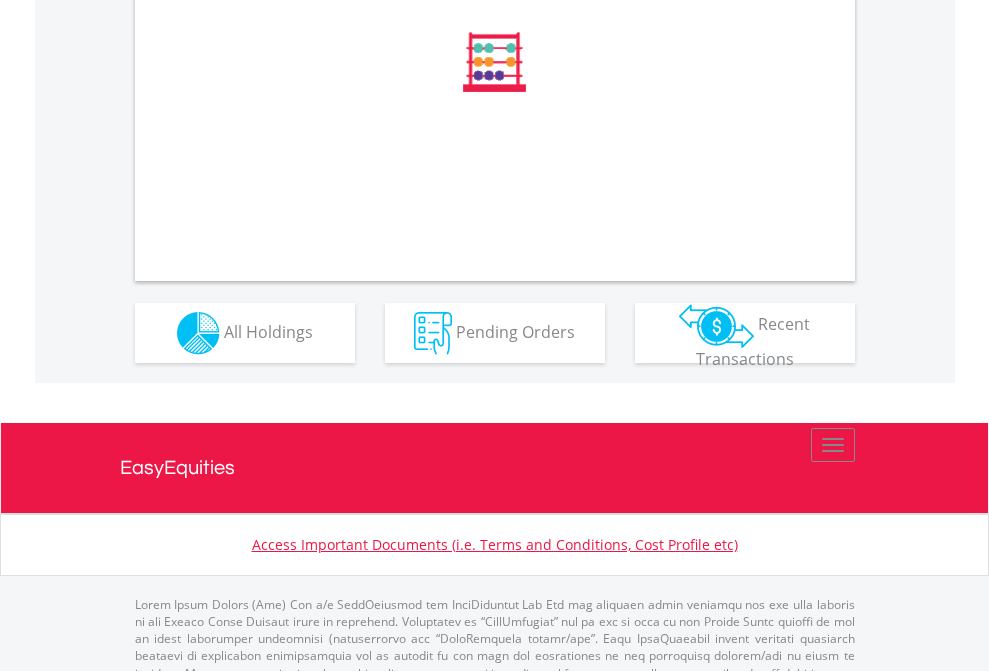 click on "All Holdings" at bounding box center (268, 331) 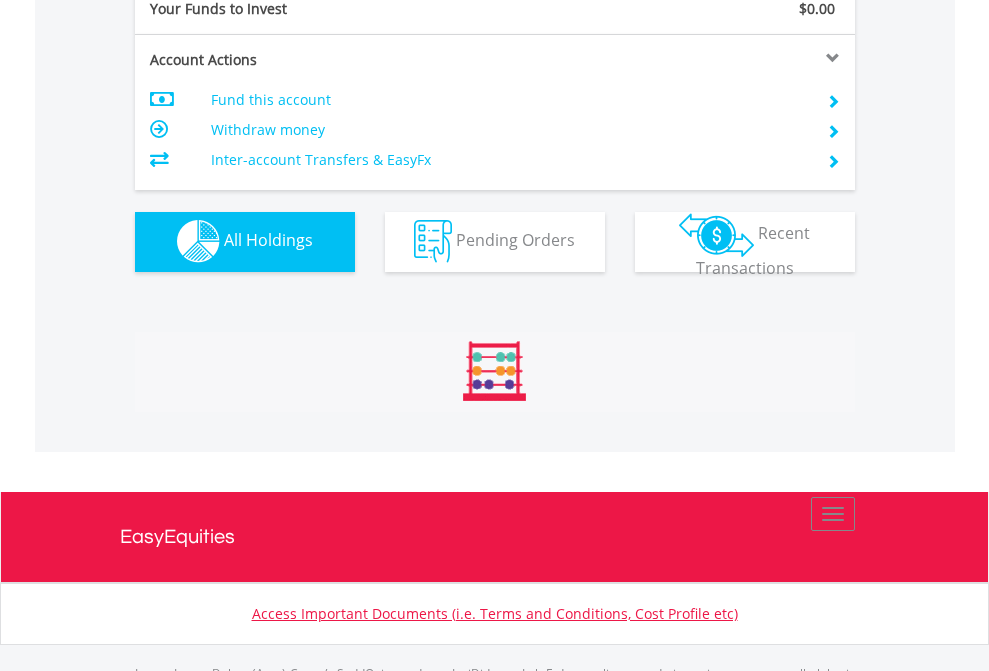 scroll, scrollTop: 999808, scrollLeft: 999687, axis: both 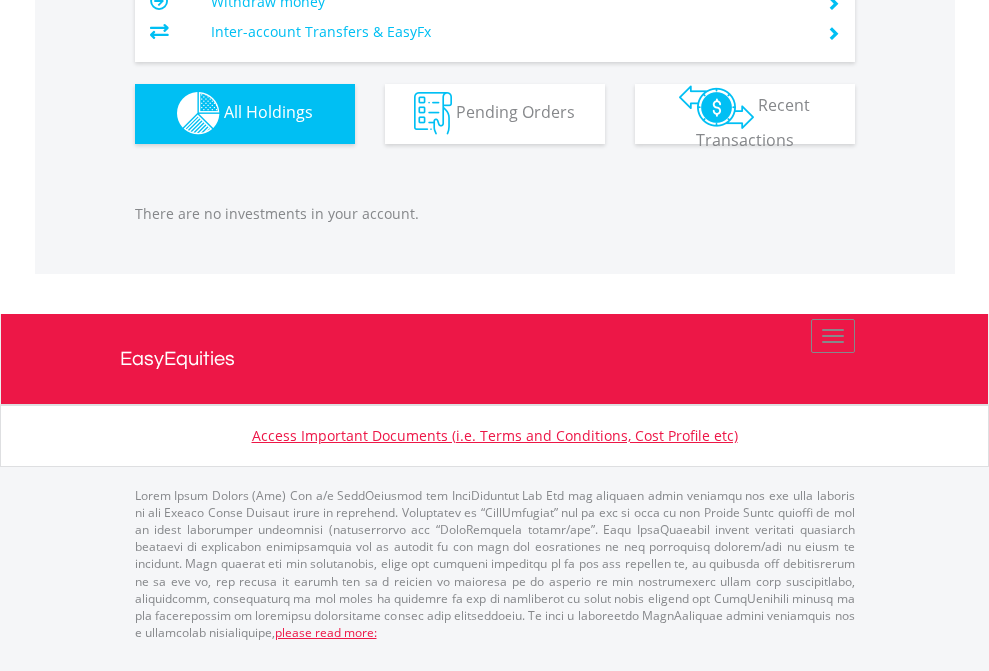 click on "EasyEquities AUD" at bounding box center [818, -1142] 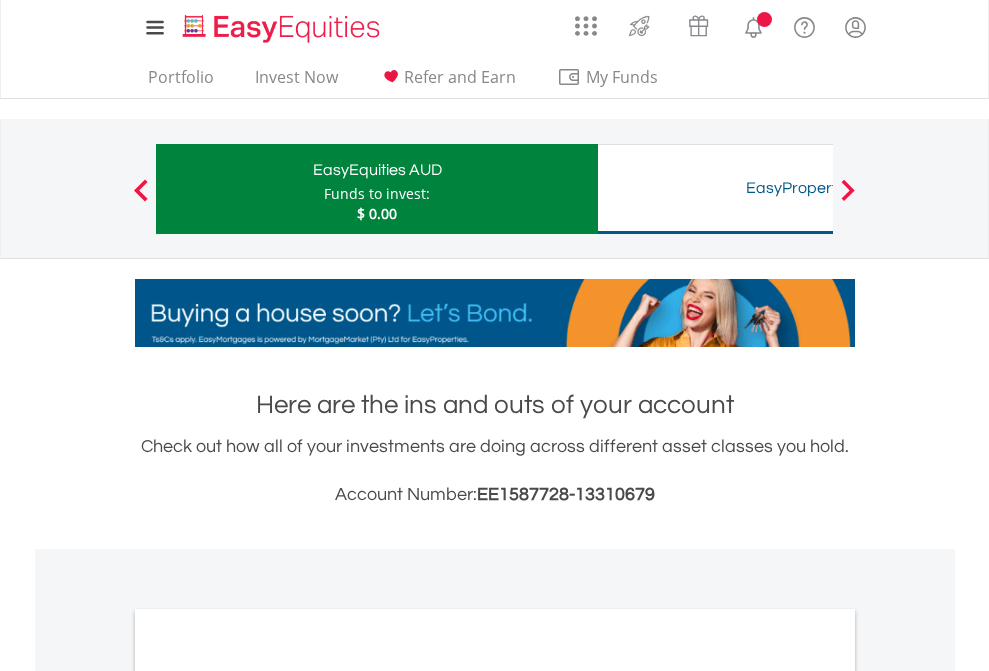 scroll, scrollTop: 1202, scrollLeft: 0, axis: vertical 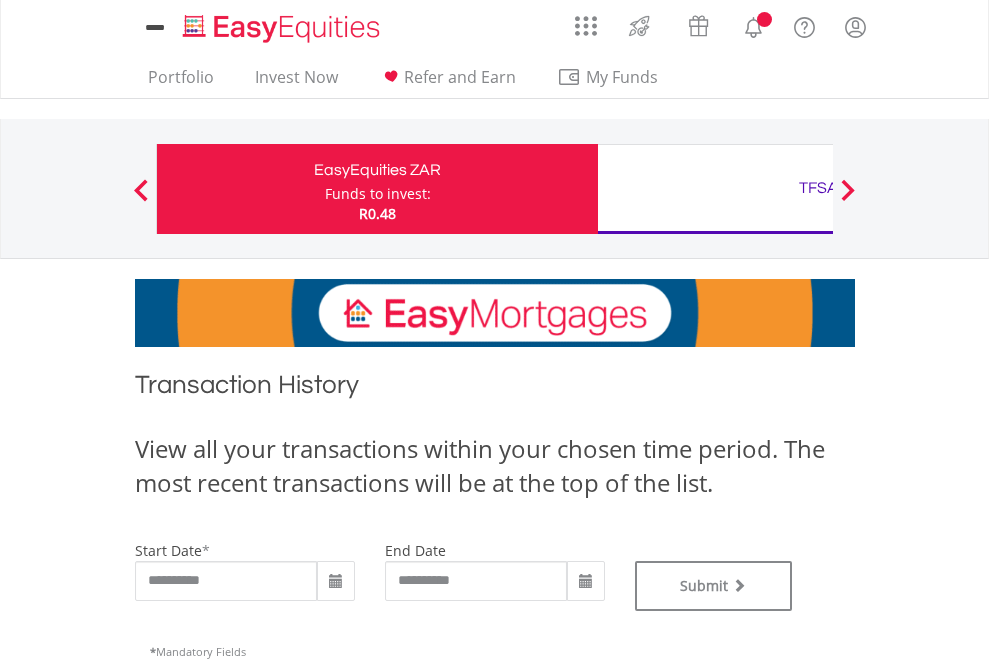 type on "**********" 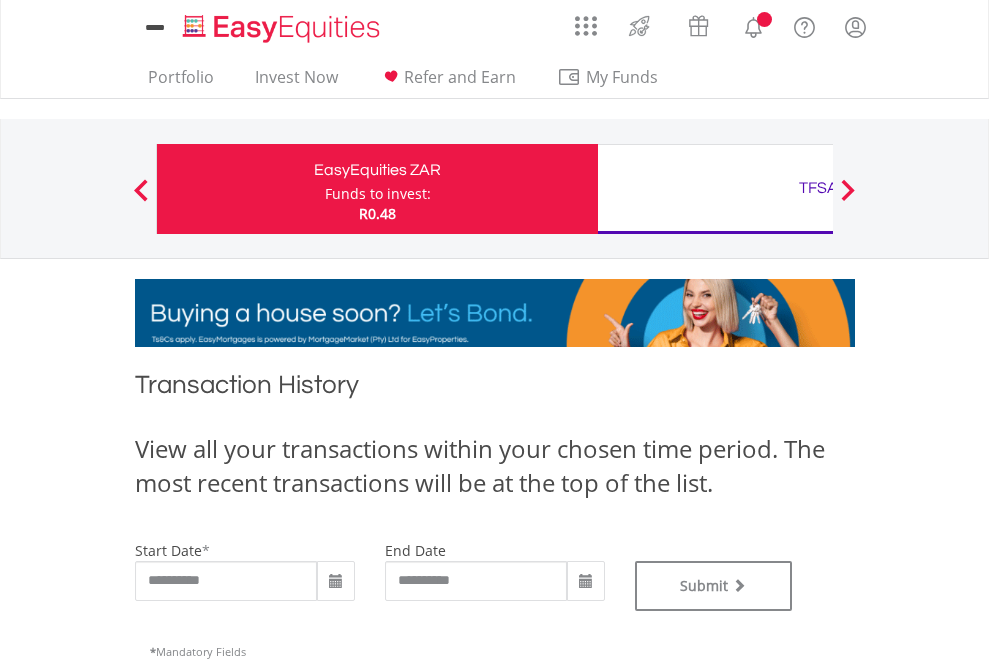 type on "**********" 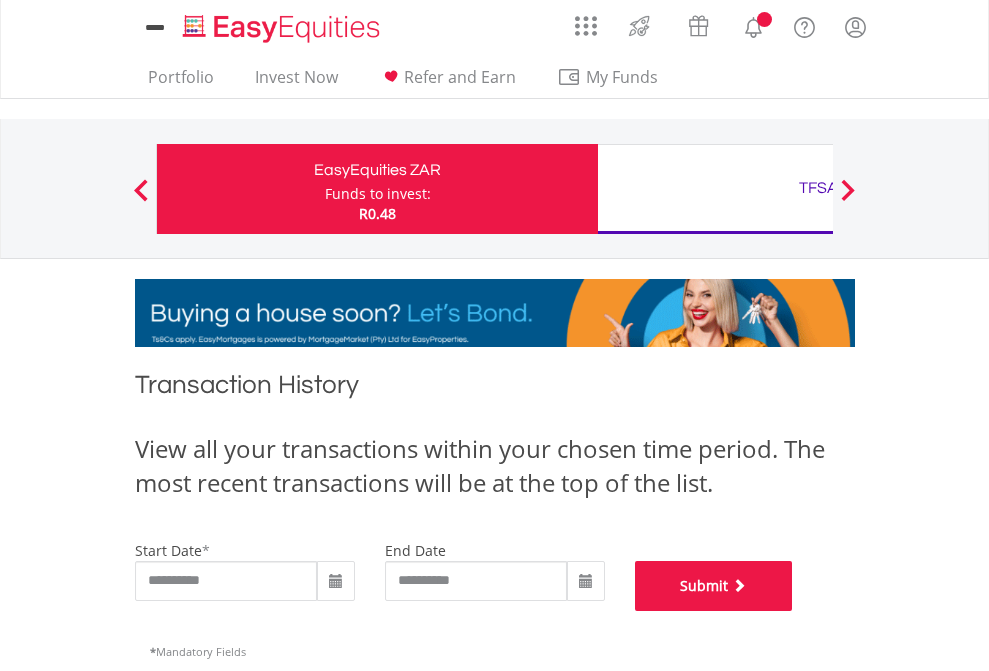 click on "Submit" at bounding box center (714, 586) 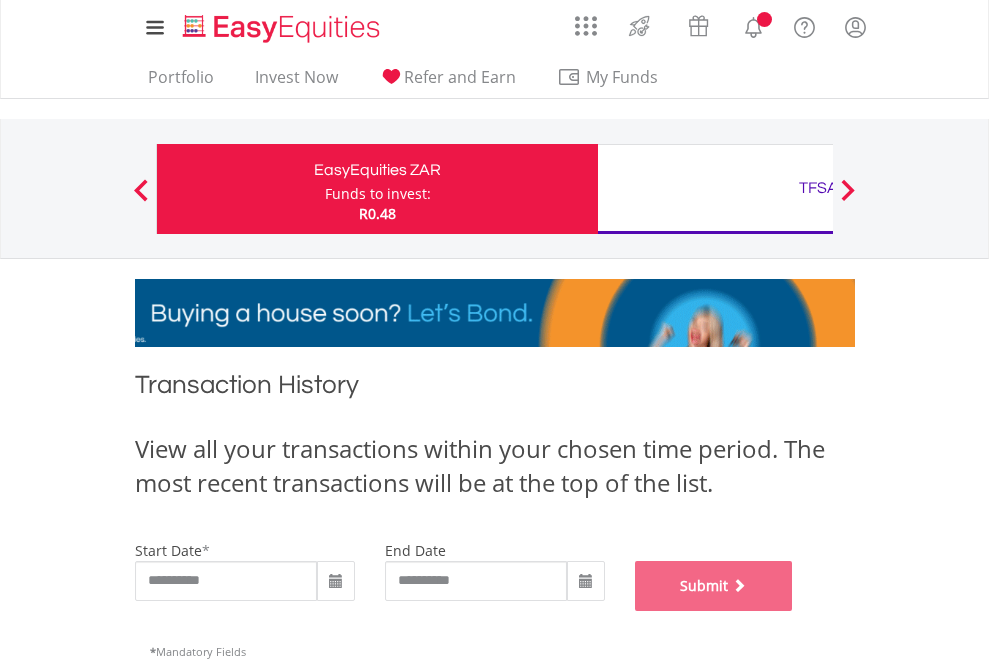 scroll, scrollTop: 811, scrollLeft: 0, axis: vertical 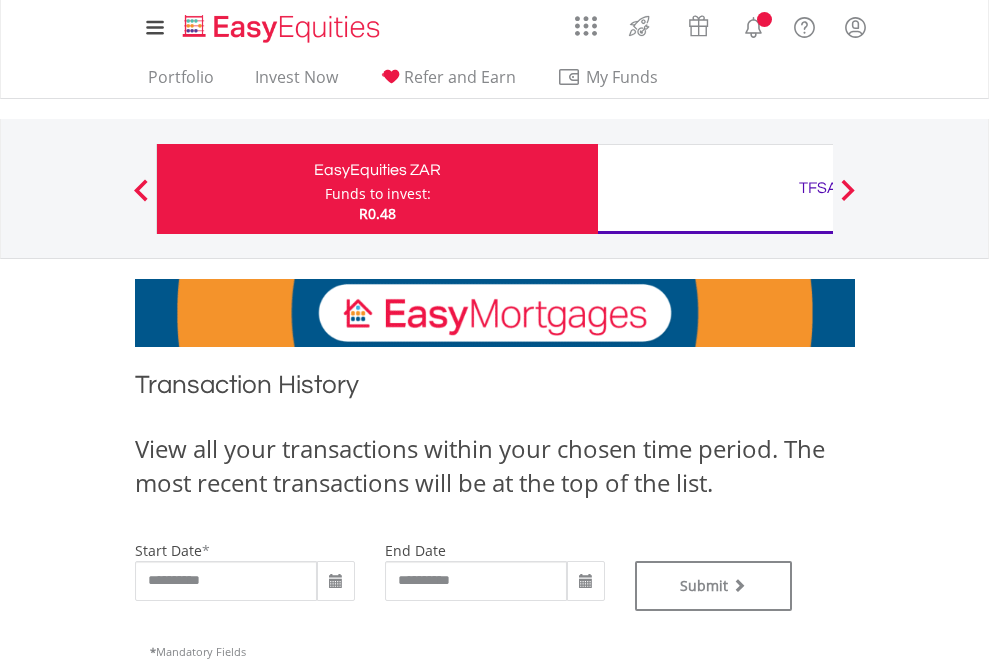 click on "TFSA" at bounding box center (818, 188) 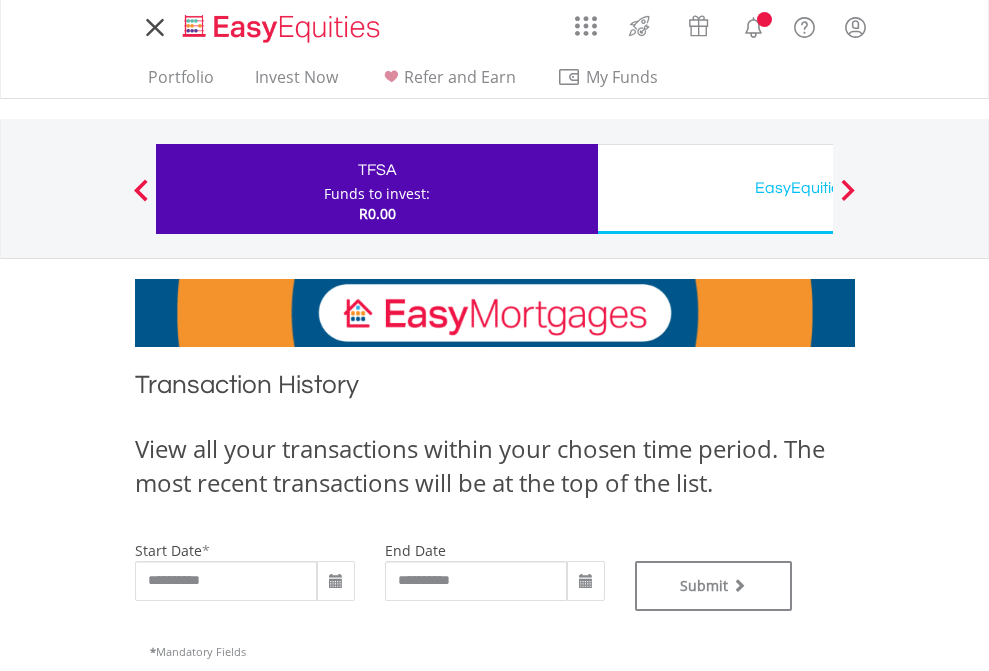 scroll, scrollTop: 0, scrollLeft: 0, axis: both 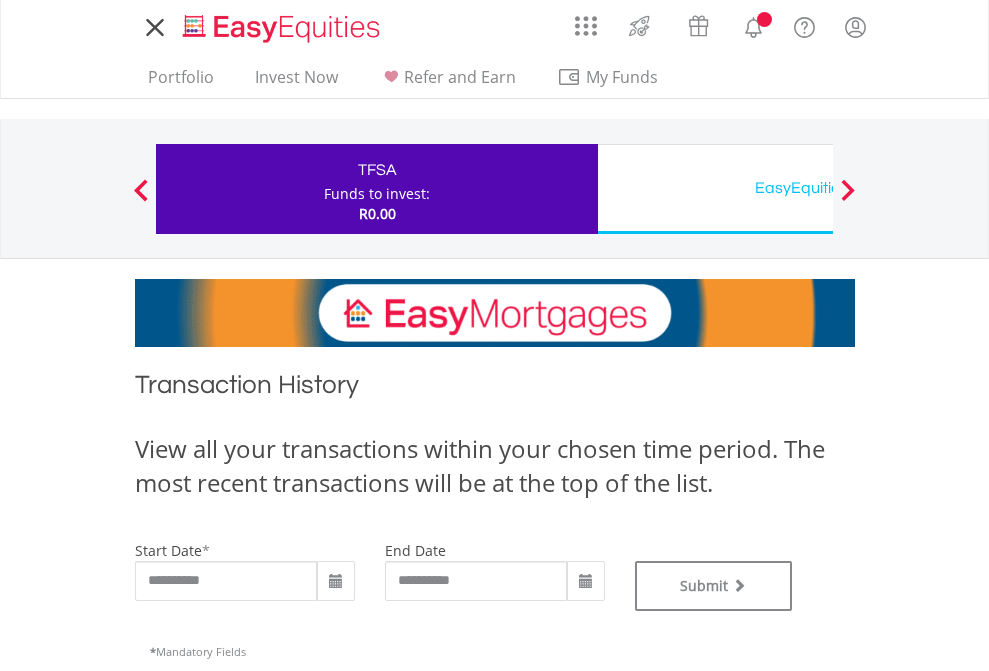 type on "**********" 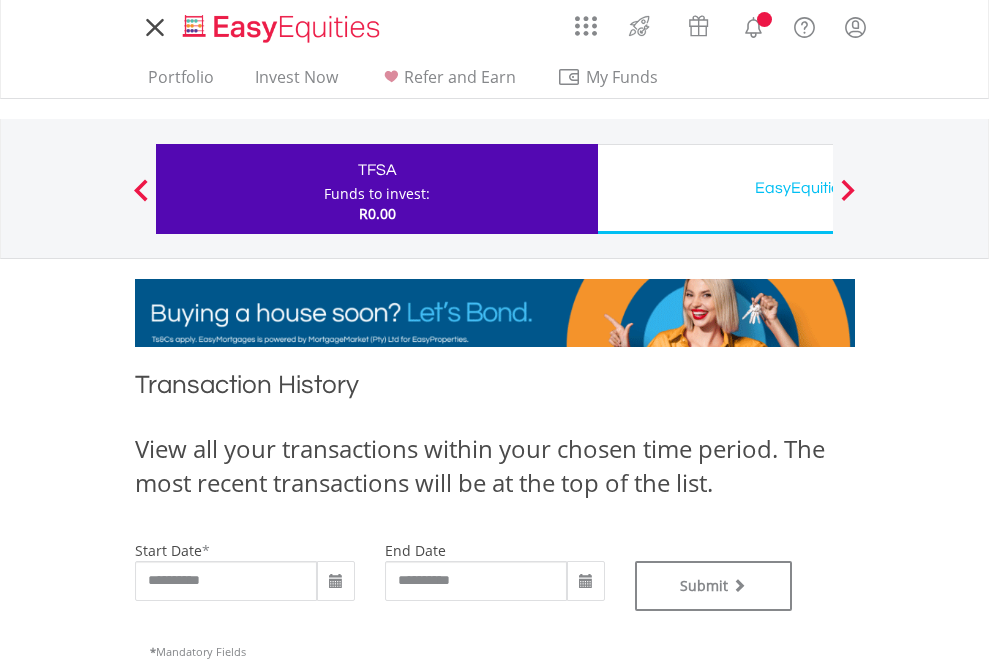 type on "**********" 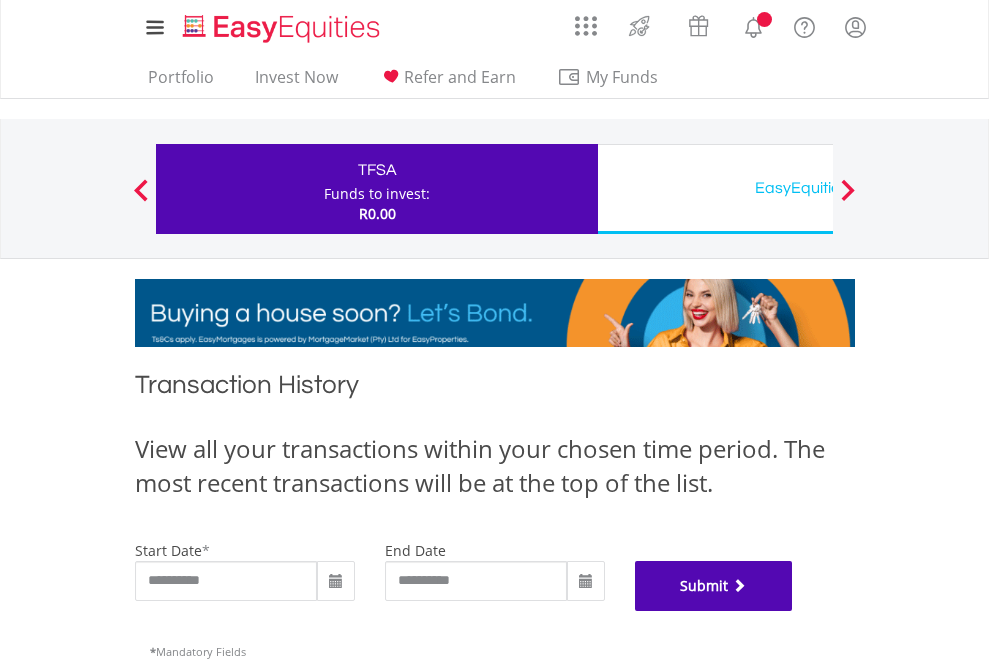 click on "Submit" at bounding box center [714, 586] 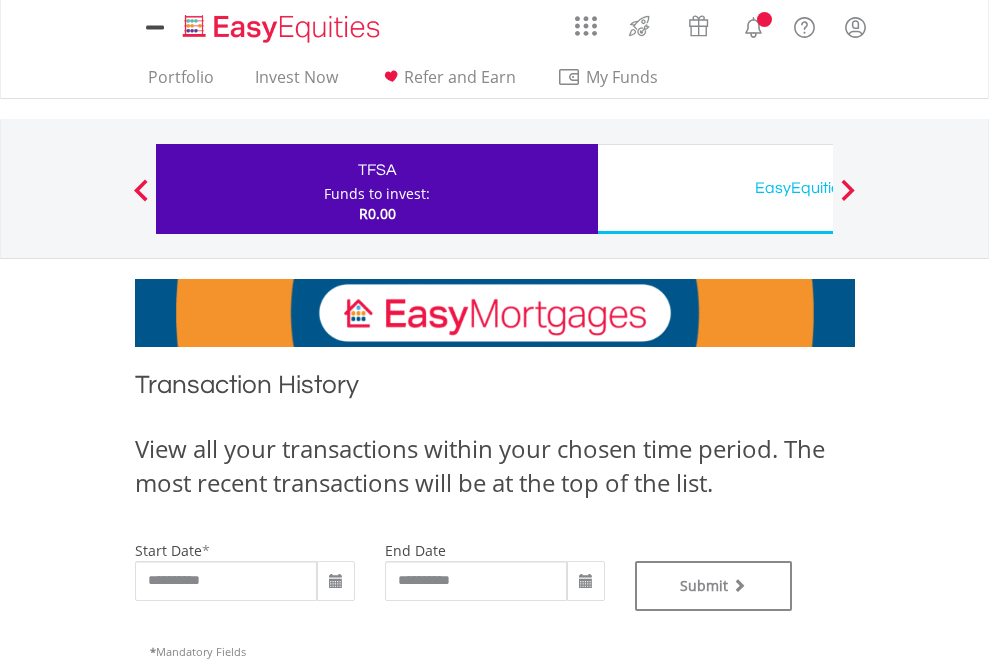 scroll, scrollTop: 0, scrollLeft: 0, axis: both 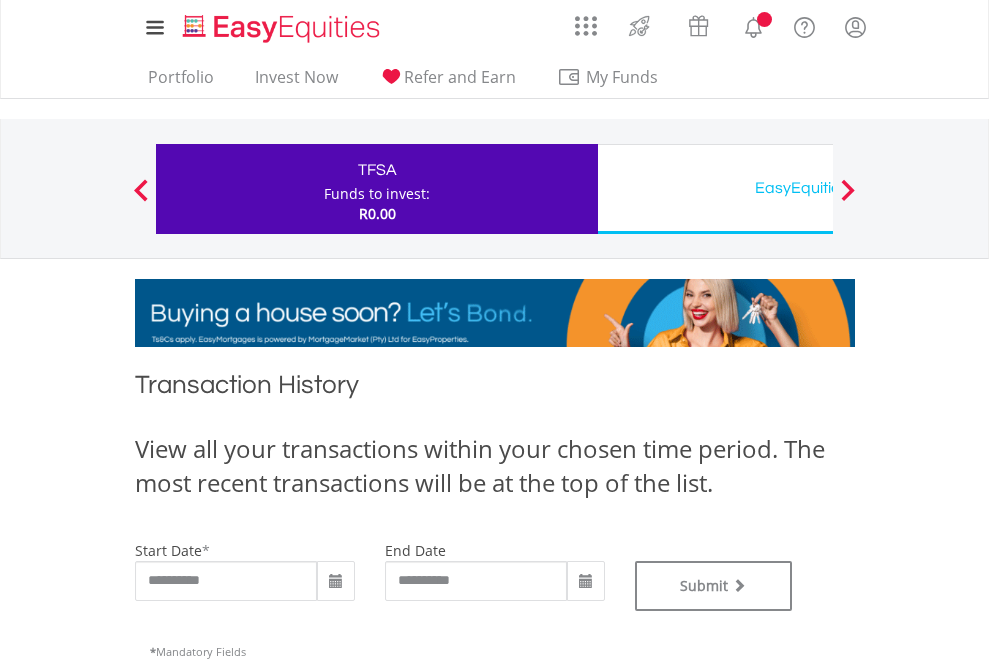 click on "EasyEquities USD" at bounding box center (818, 188) 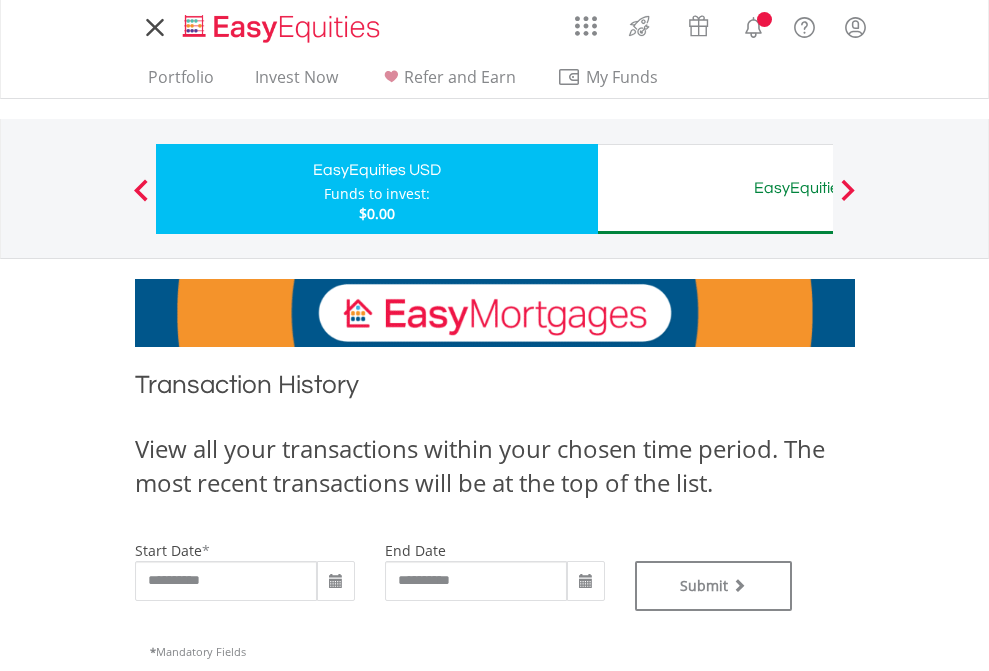 scroll, scrollTop: 0, scrollLeft: 0, axis: both 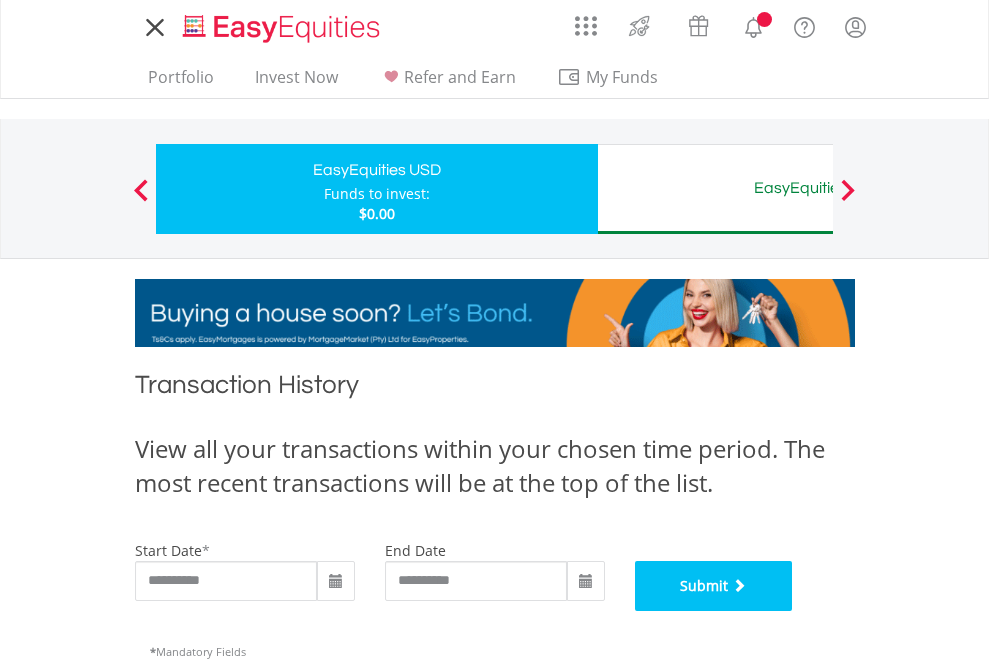 click on "Submit" at bounding box center (714, 586) 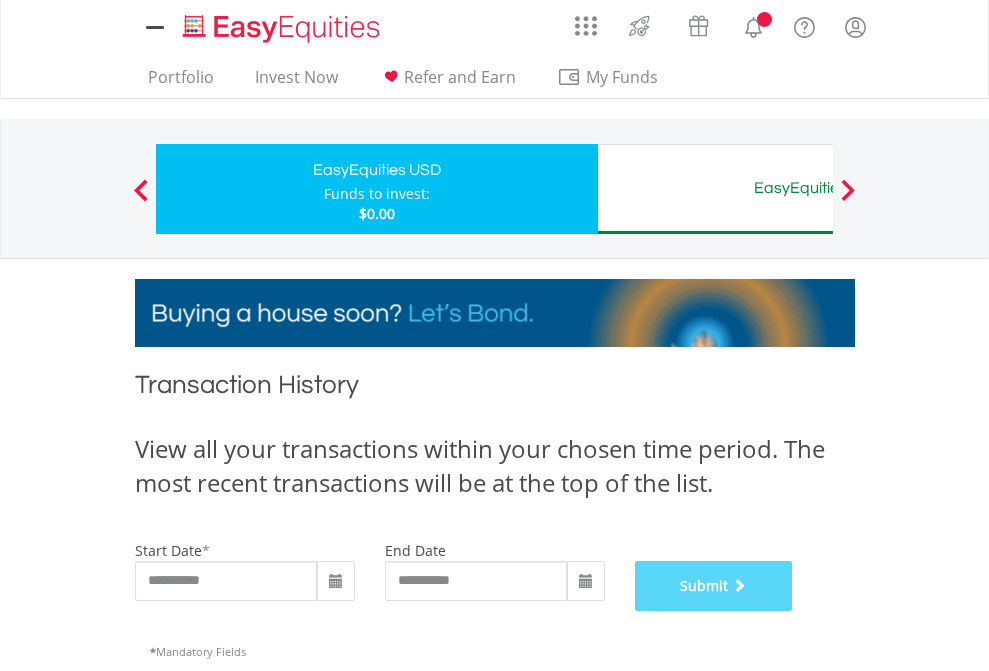 scroll, scrollTop: 811, scrollLeft: 0, axis: vertical 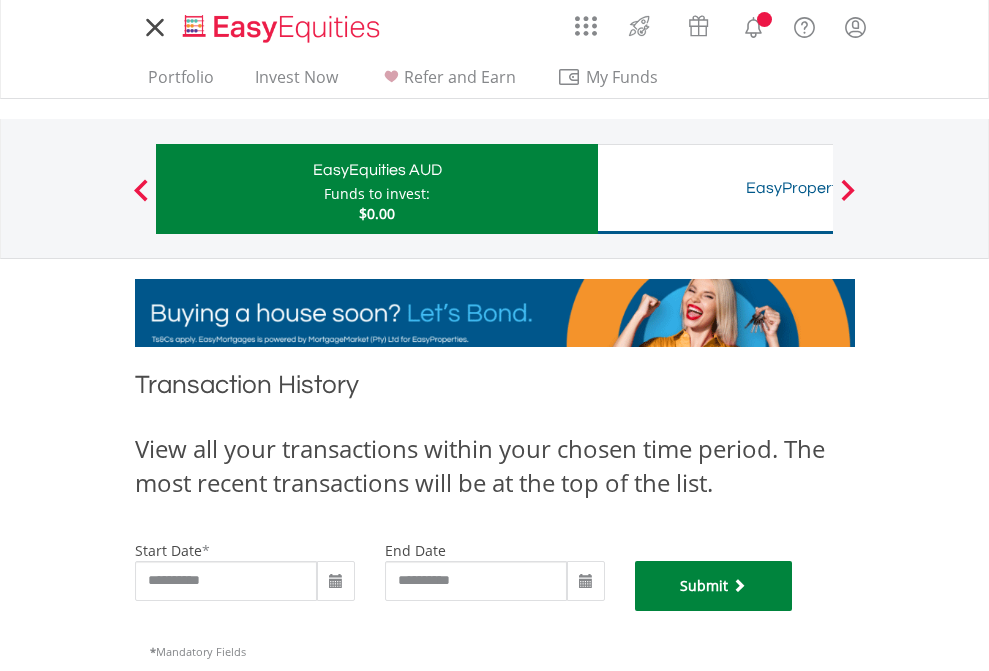 click on "Submit" at bounding box center [714, 586] 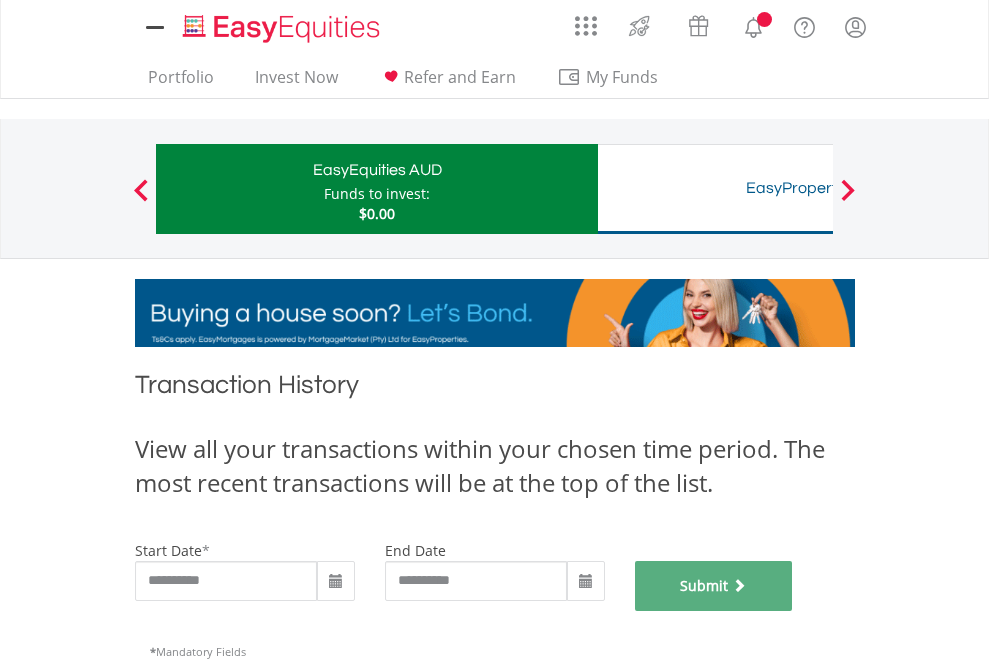 scroll, scrollTop: 811, scrollLeft: 0, axis: vertical 